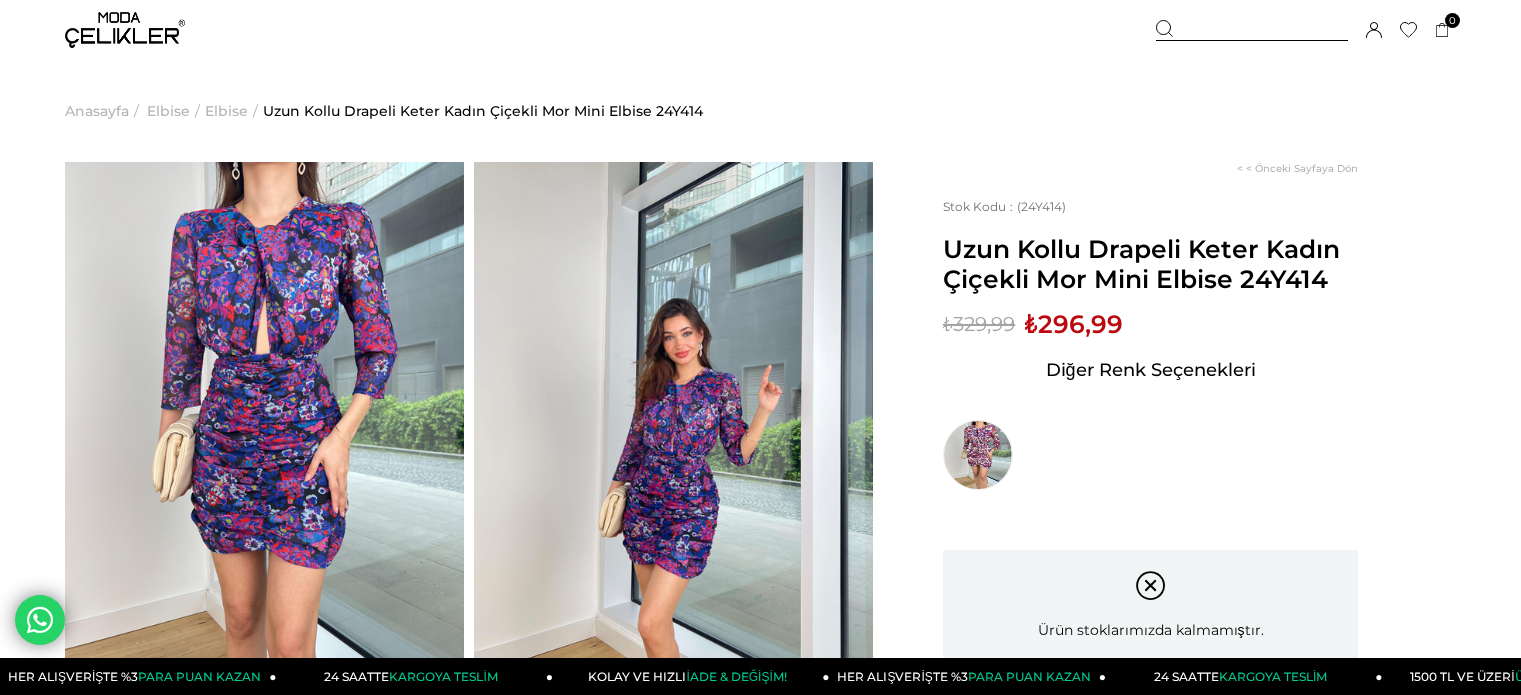 scroll, scrollTop: 0, scrollLeft: 0, axis: both 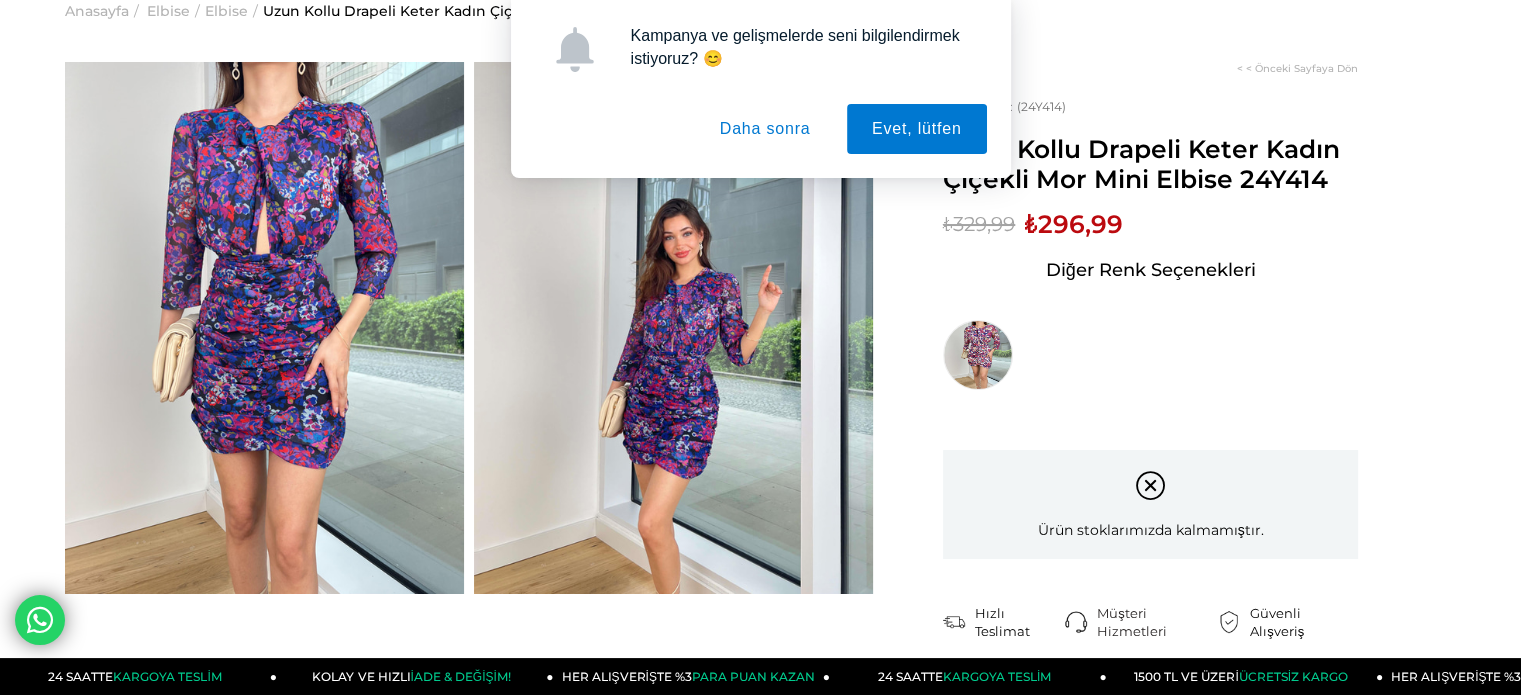 click on "Daha sonra" at bounding box center [765, 129] 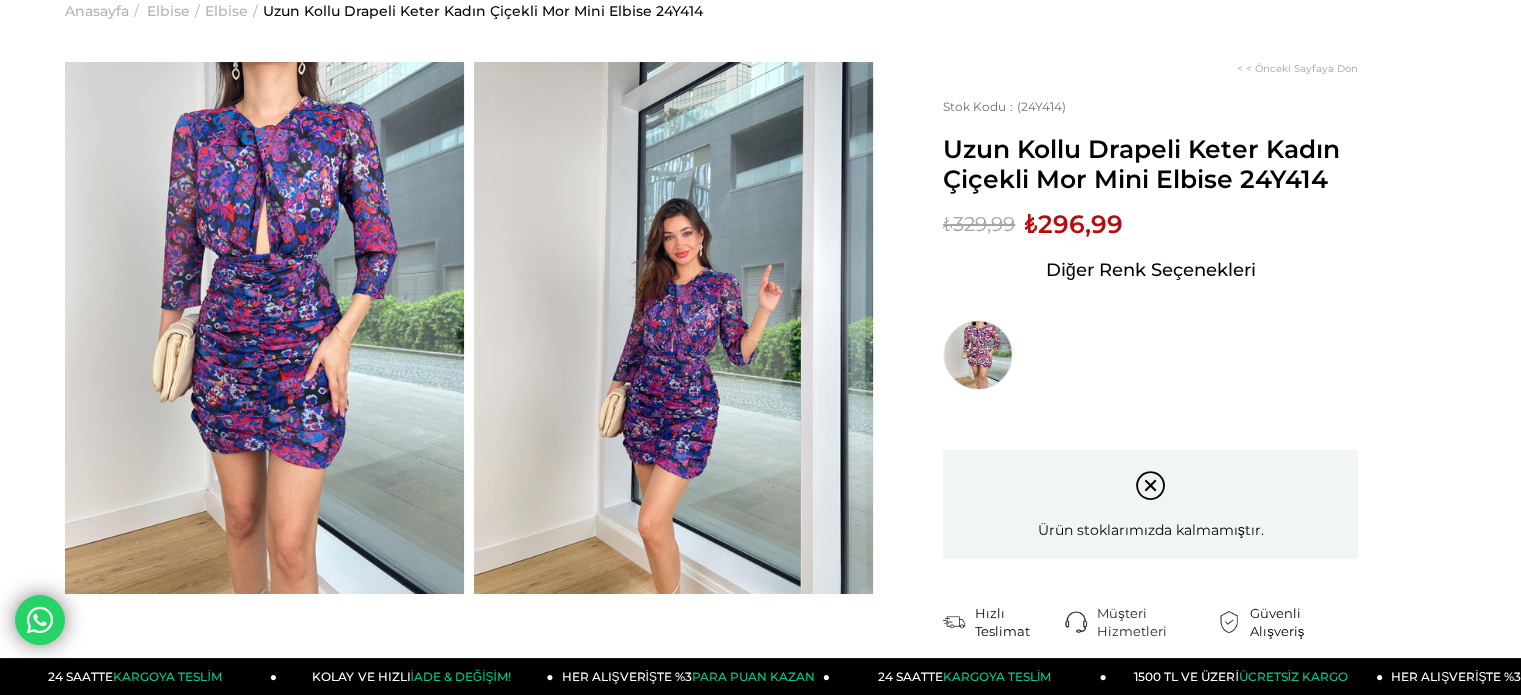 drag, startPoint x: 937, startPoint y: 141, endPoint x: 1357, endPoint y: 187, distance: 422.51154 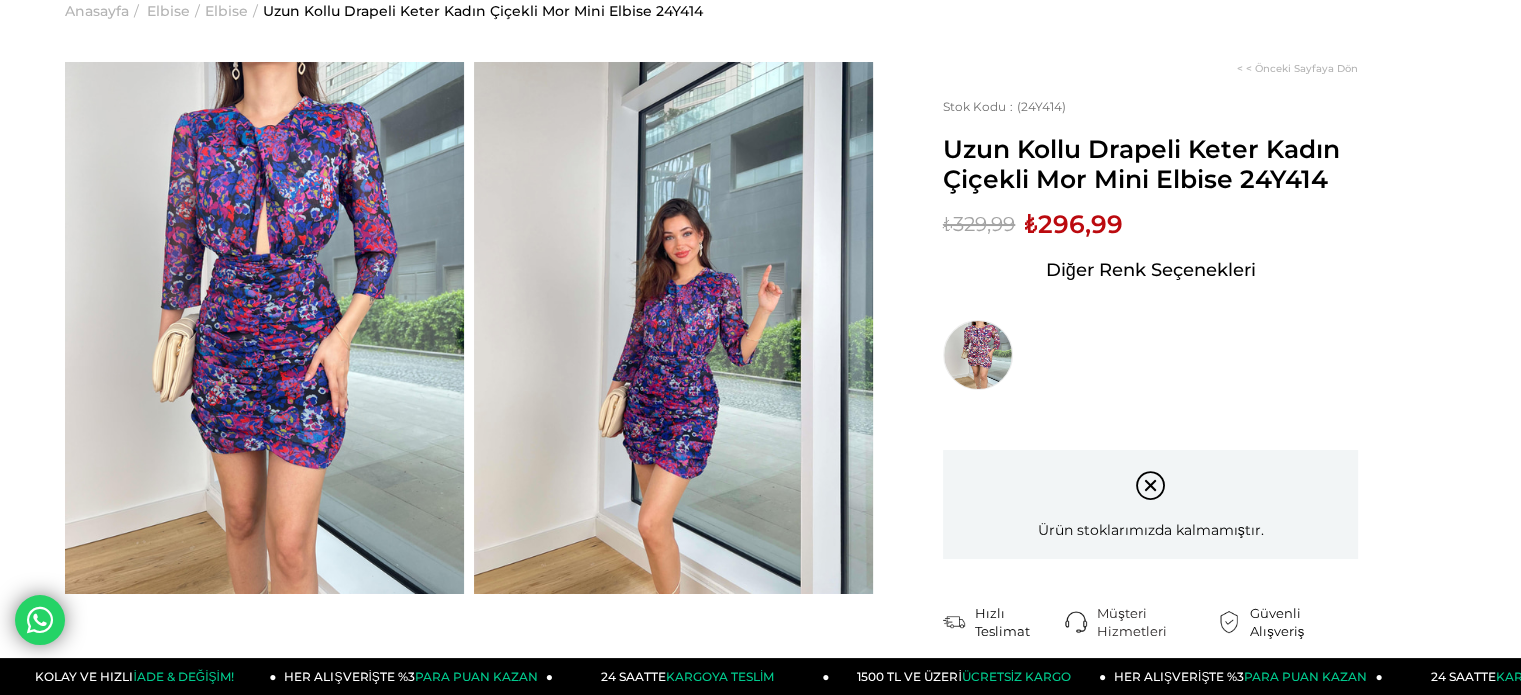 drag, startPoint x: 941, startPoint y: 147, endPoint x: 1328, endPoint y: 192, distance: 389.60748 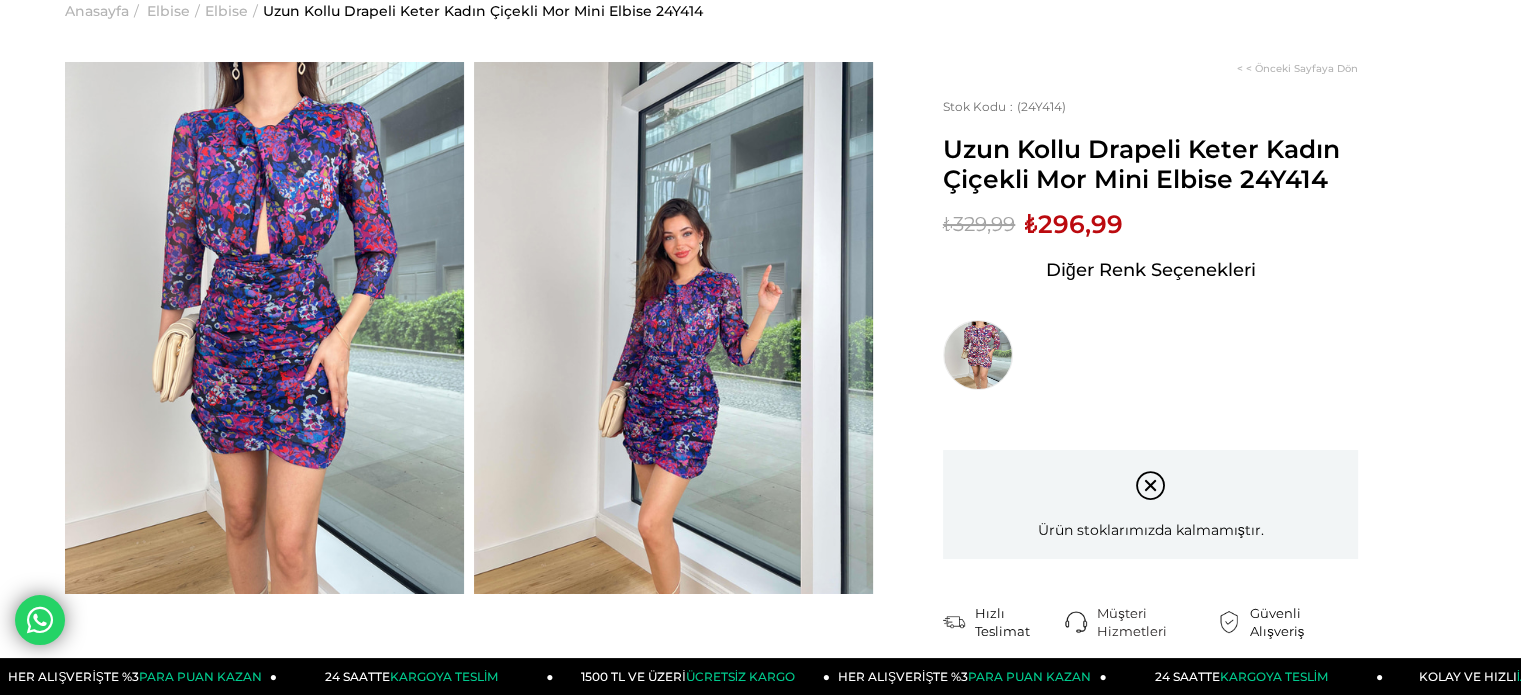 drag, startPoint x: 1329, startPoint y: 187, endPoint x: 946, endPoint y: 152, distance: 384.5959 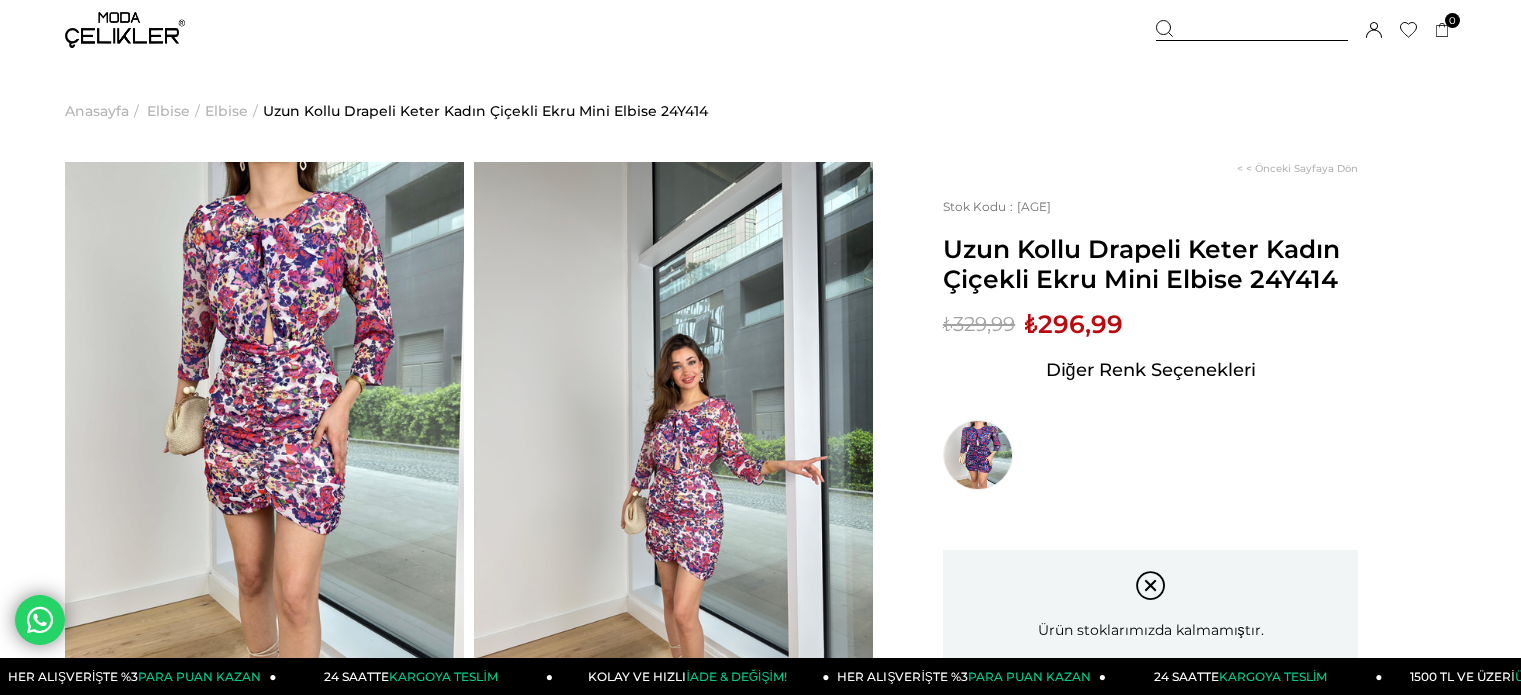 scroll, scrollTop: 0, scrollLeft: 0, axis: both 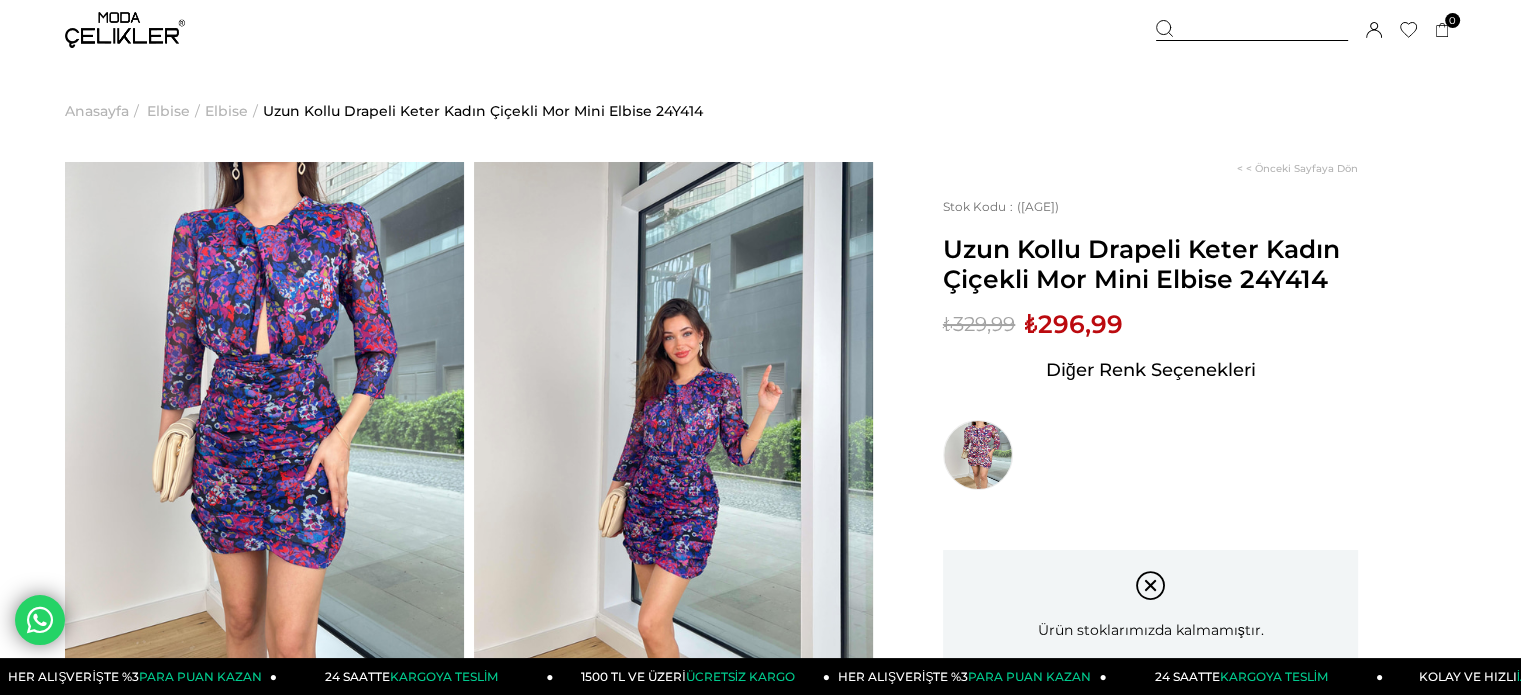click at bounding box center [125, 30] 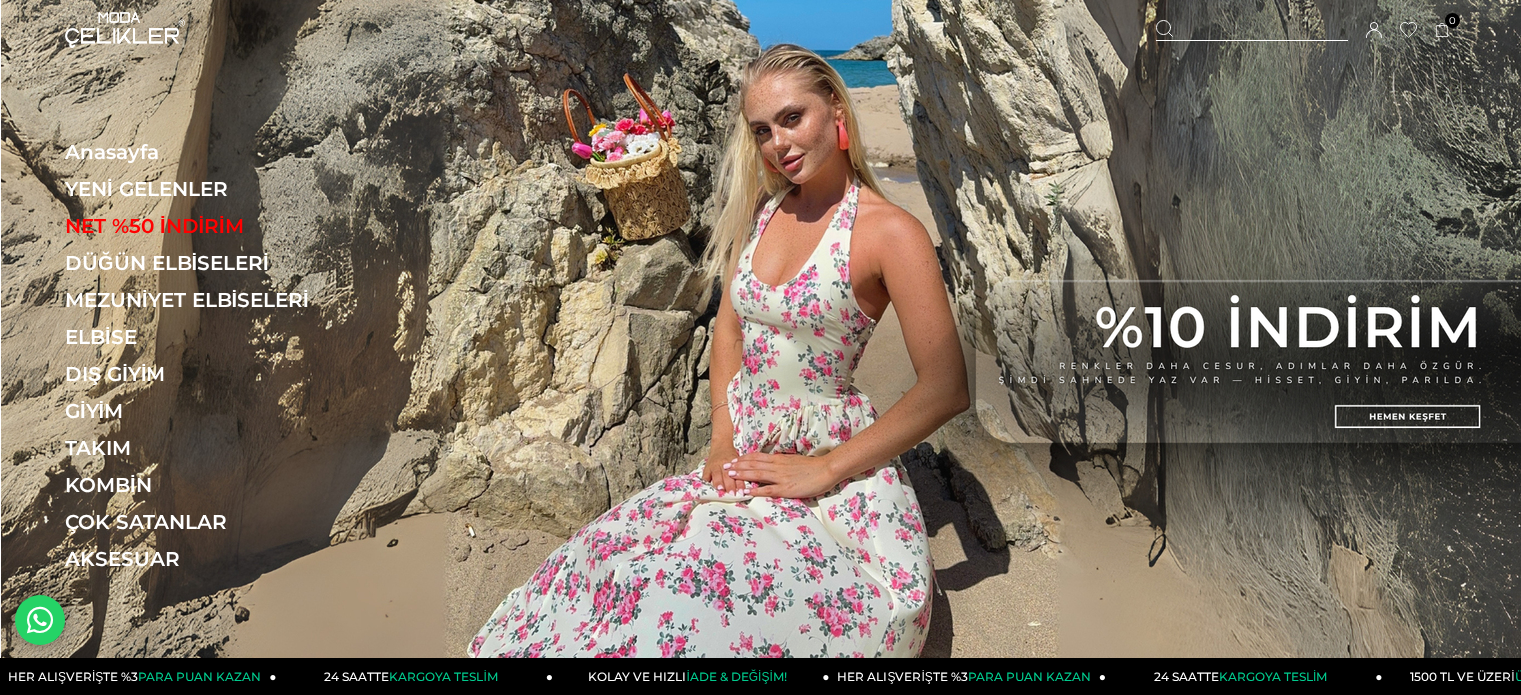 scroll, scrollTop: 0, scrollLeft: 0, axis: both 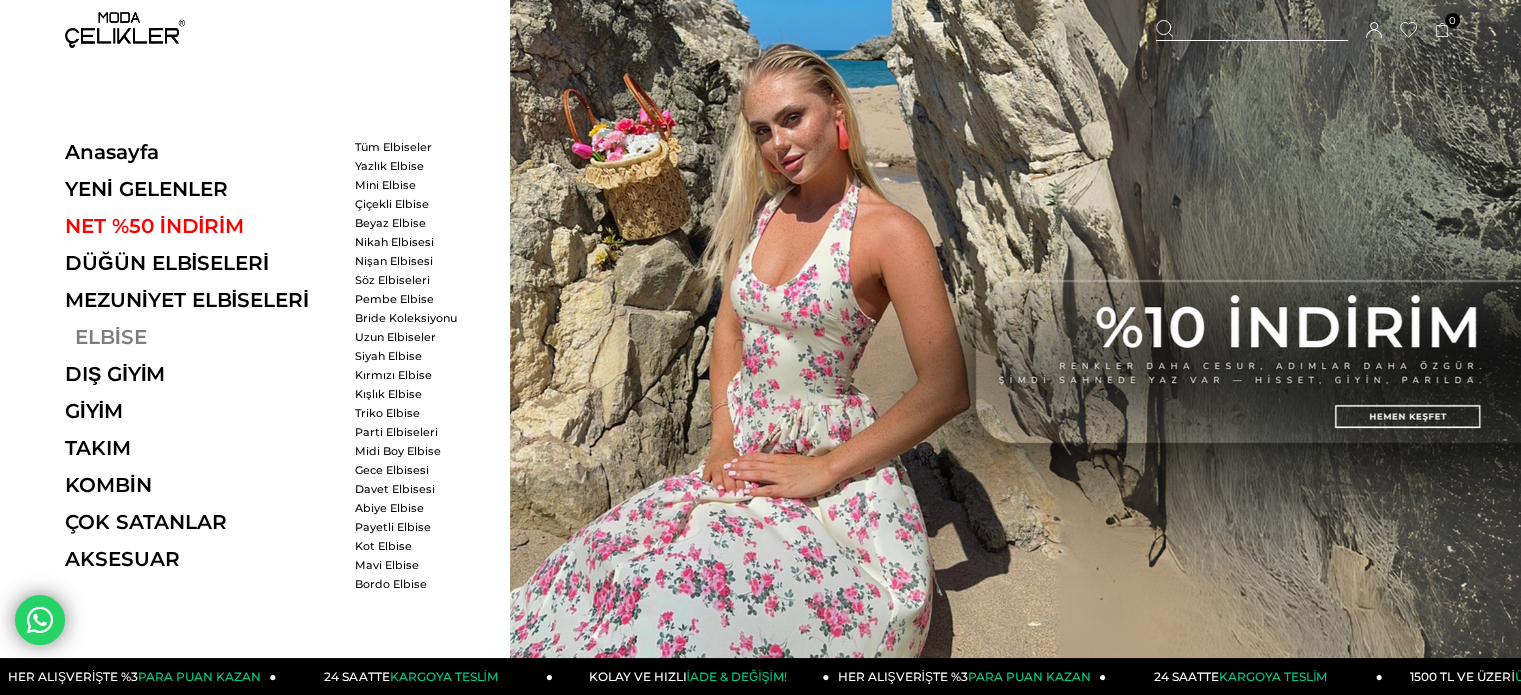 click on "ELBİSE" at bounding box center (202, 337) 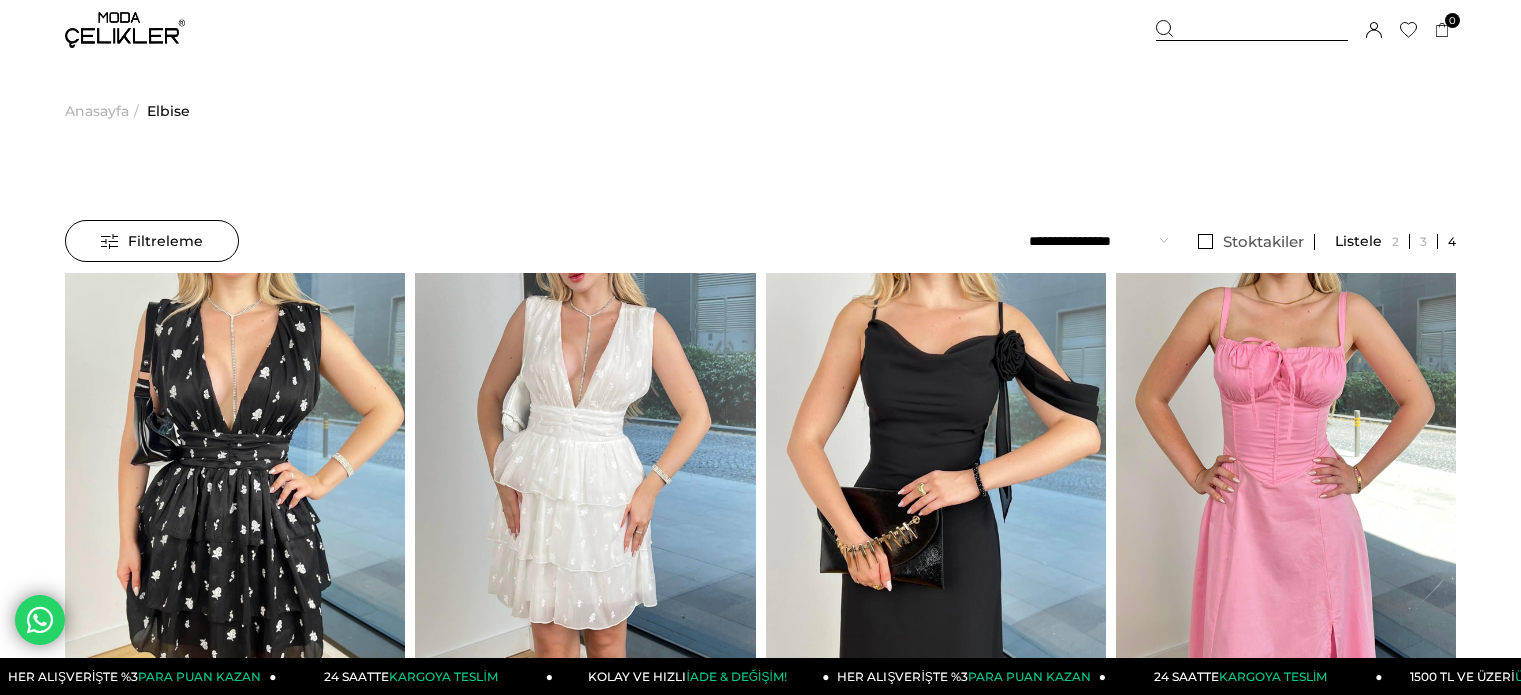 scroll, scrollTop: 0, scrollLeft: 0, axis: both 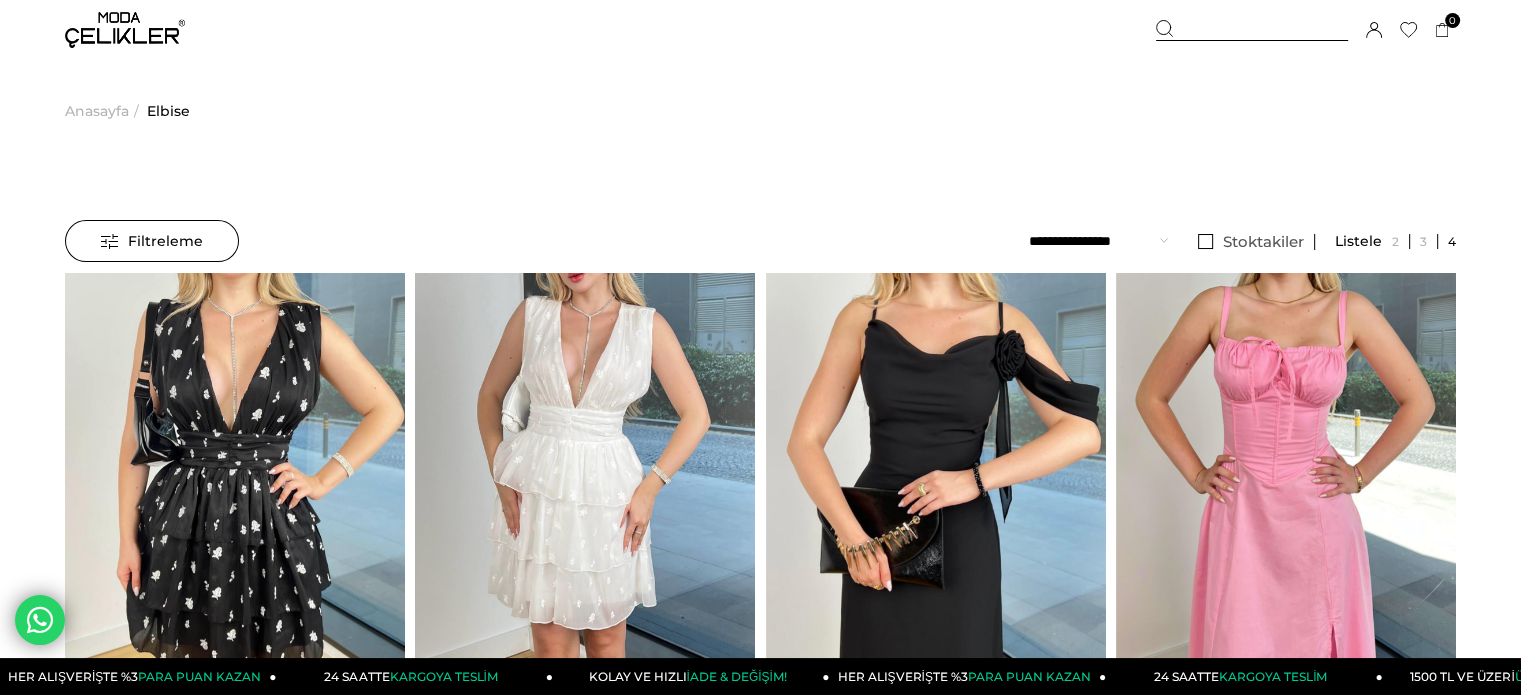 click at bounding box center (125, 30) 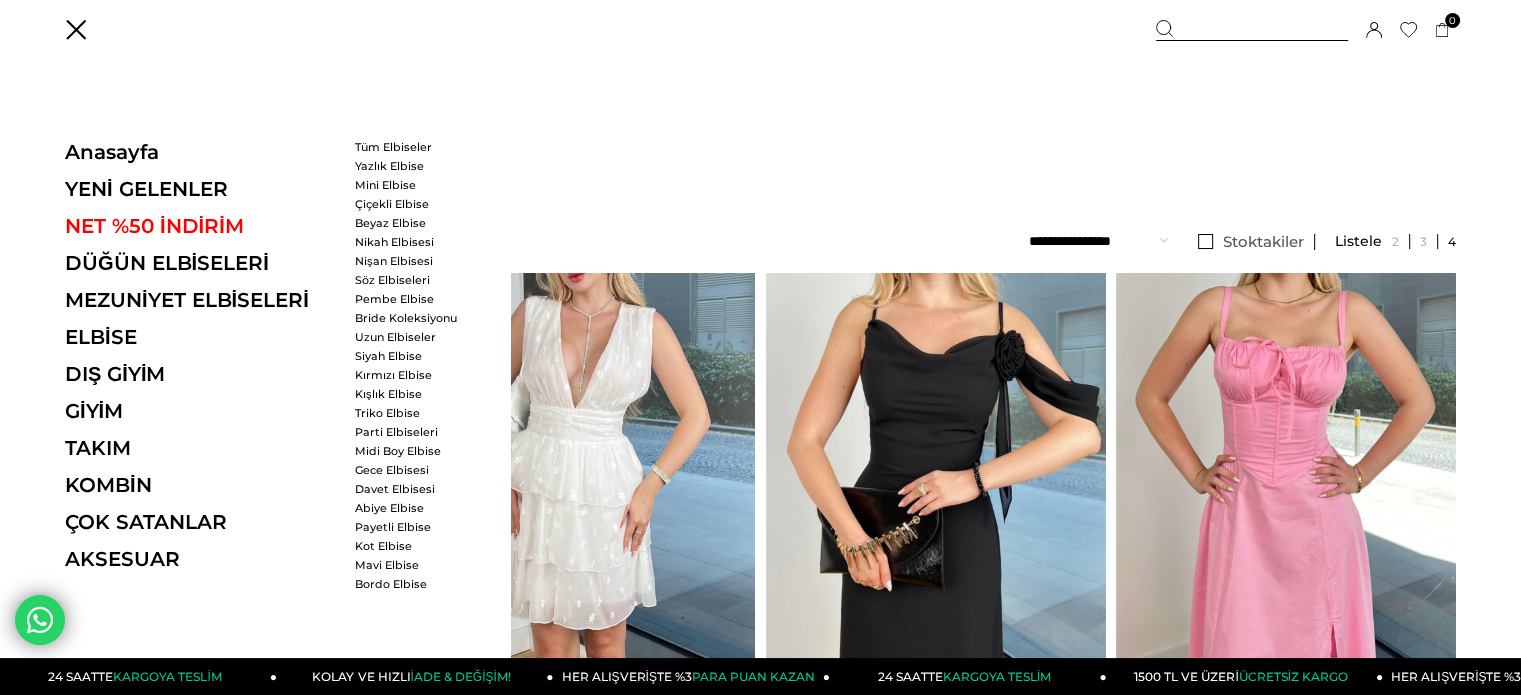click on "Tüm Elbiseler
Yazlık Elbise
Mini Elbise
Çiçekli Elbise
Beyaz Elbise
Nikah Elbisesi
Nişan Elbisesi
Söz Elbiseleri" at bounding box center (412, 213) 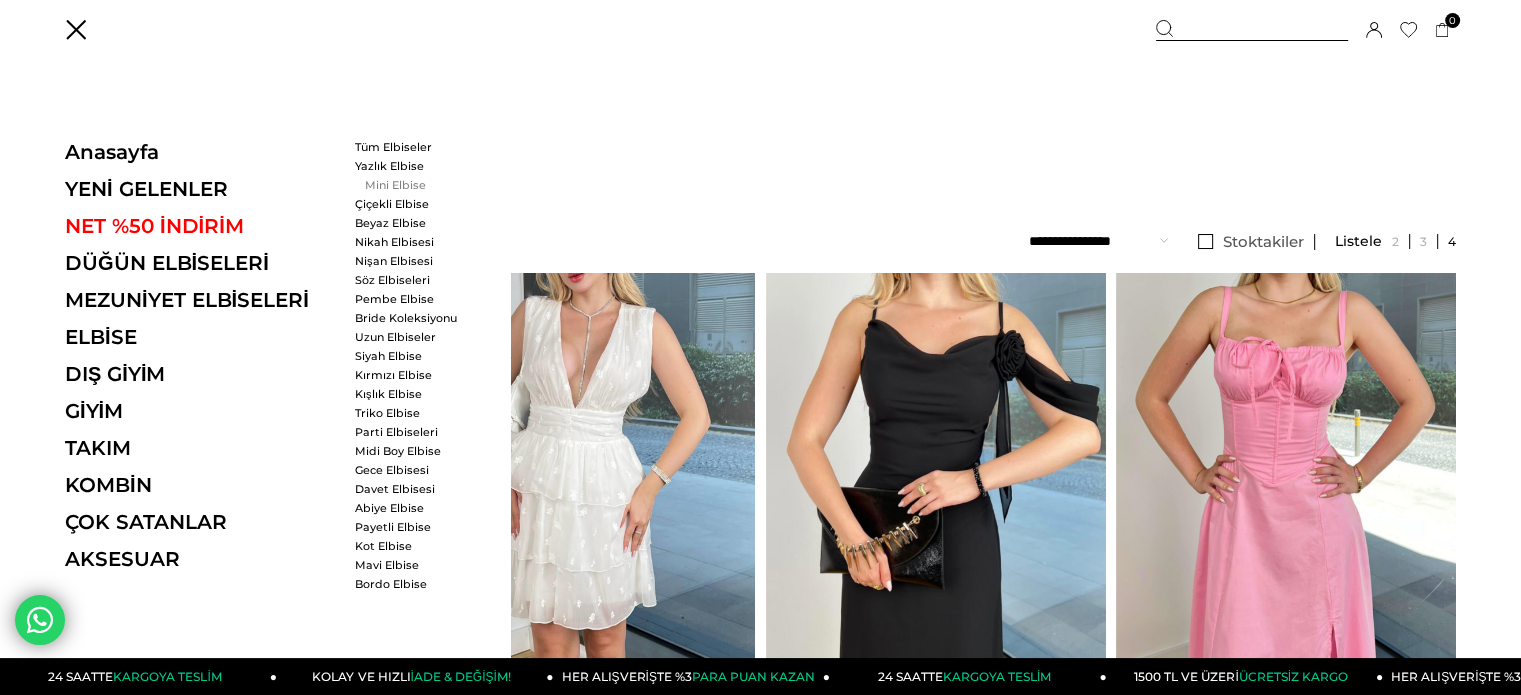 click on "Mini Elbise" at bounding box center (412, 185) 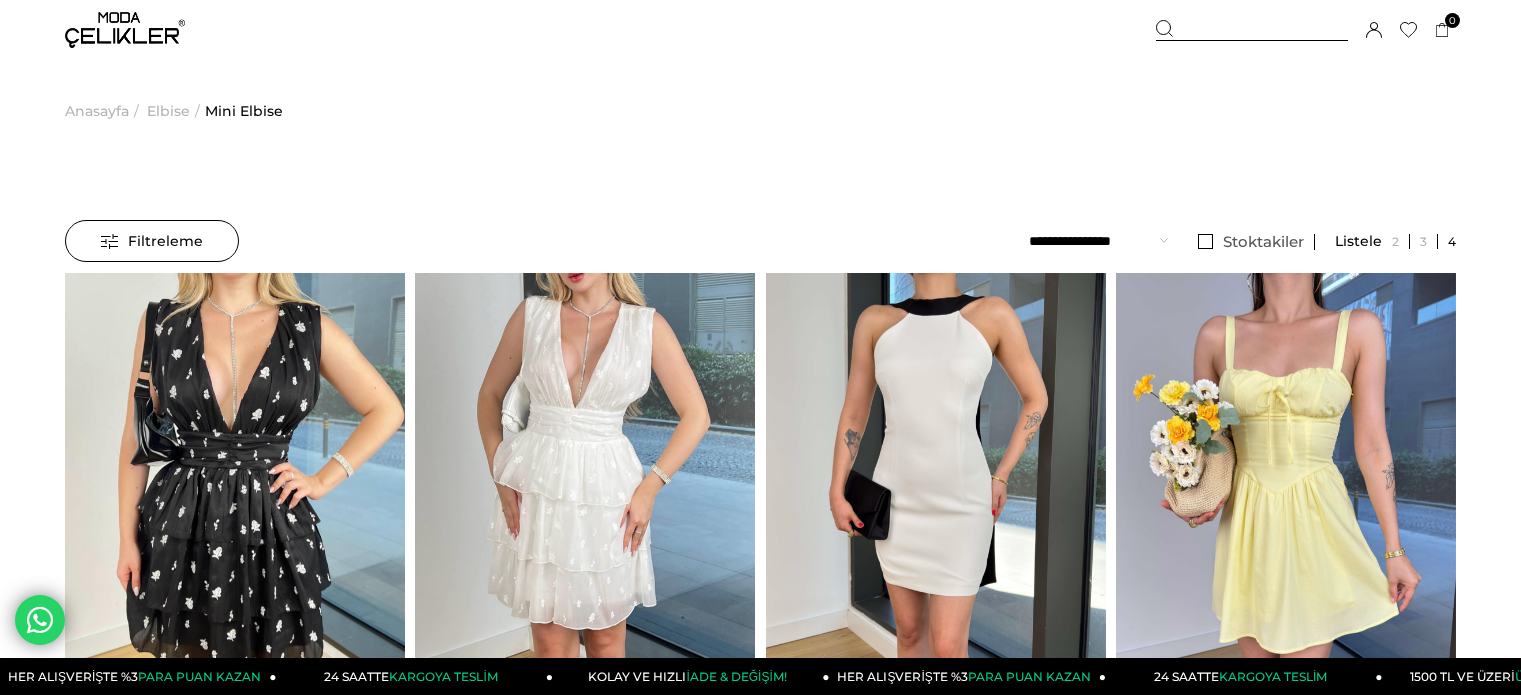 scroll, scrollTop: 0, scrollLeft: 0, axis: both 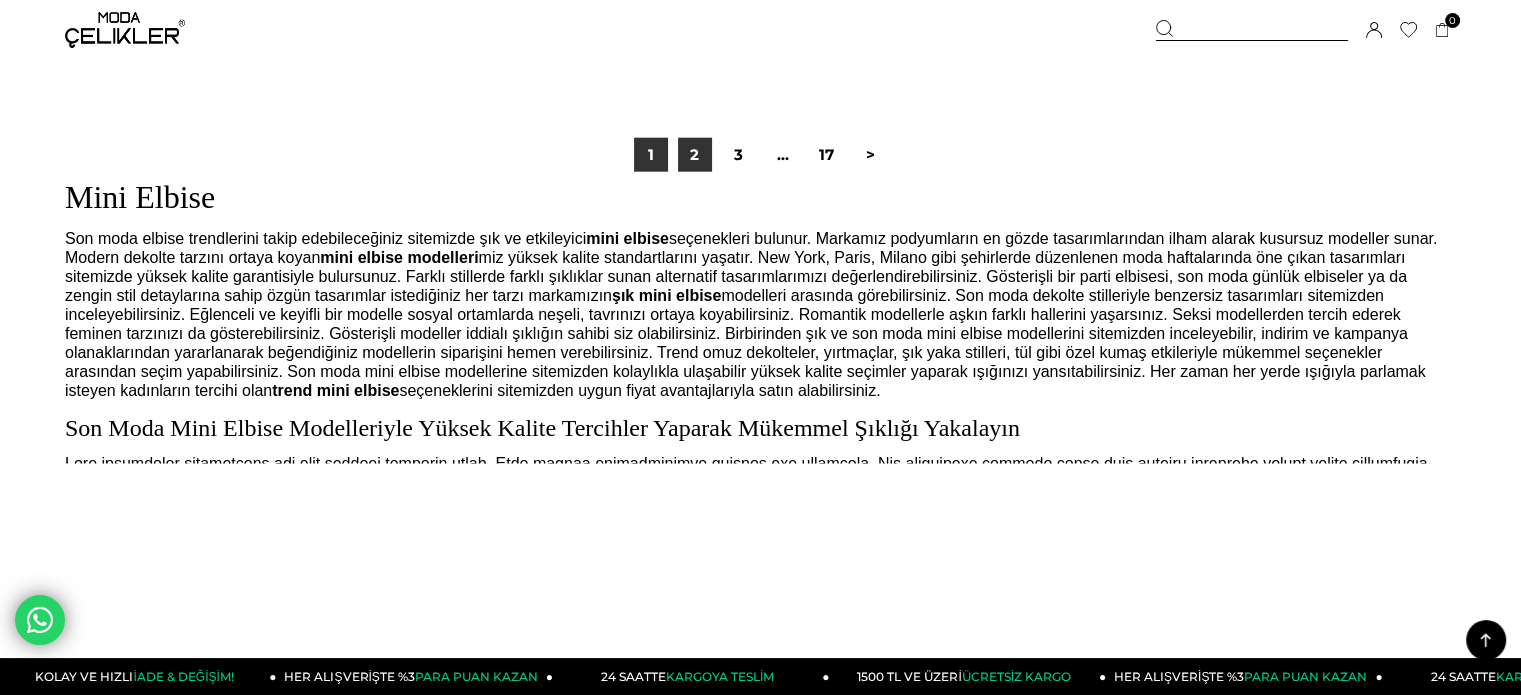 click on "2" at bounding box center [695, 155] 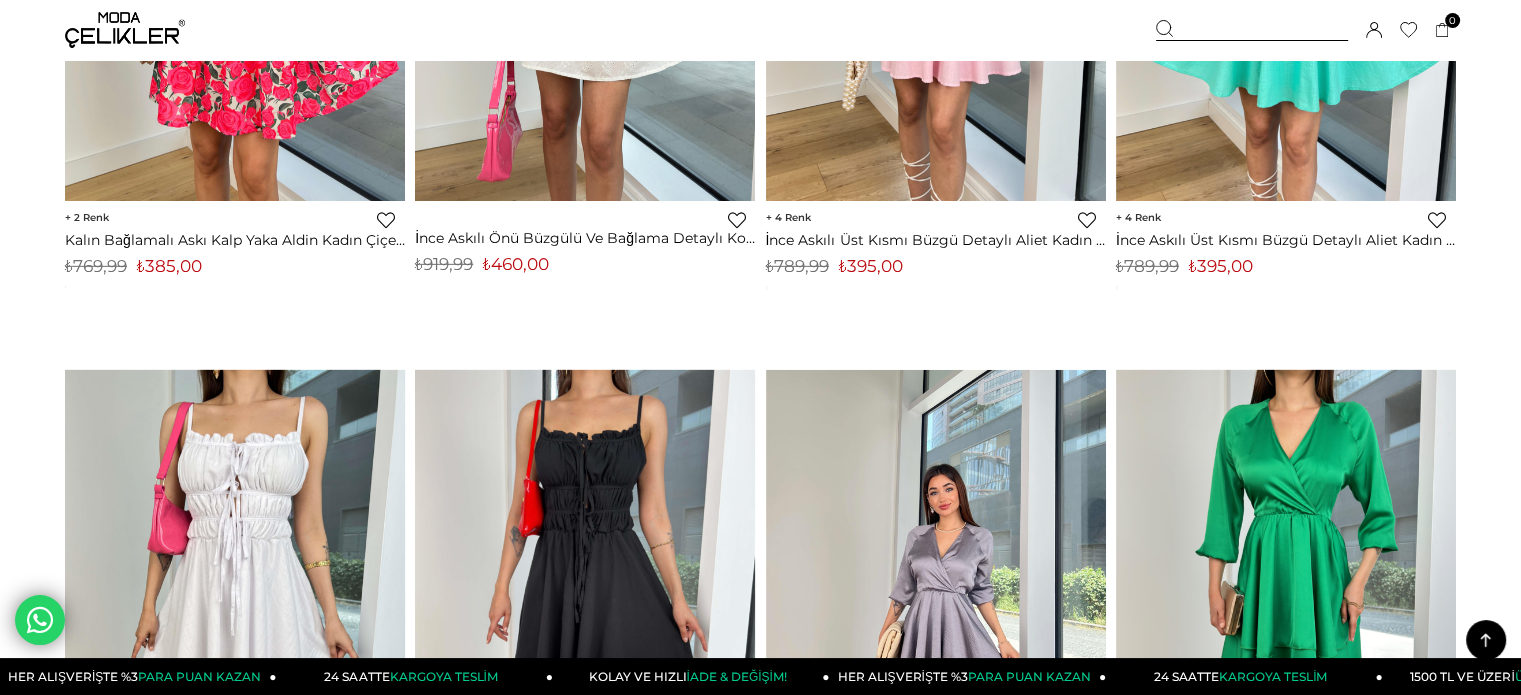 scroll, scrollTop: 6400, scrollLeft: 0, axis: vertical 